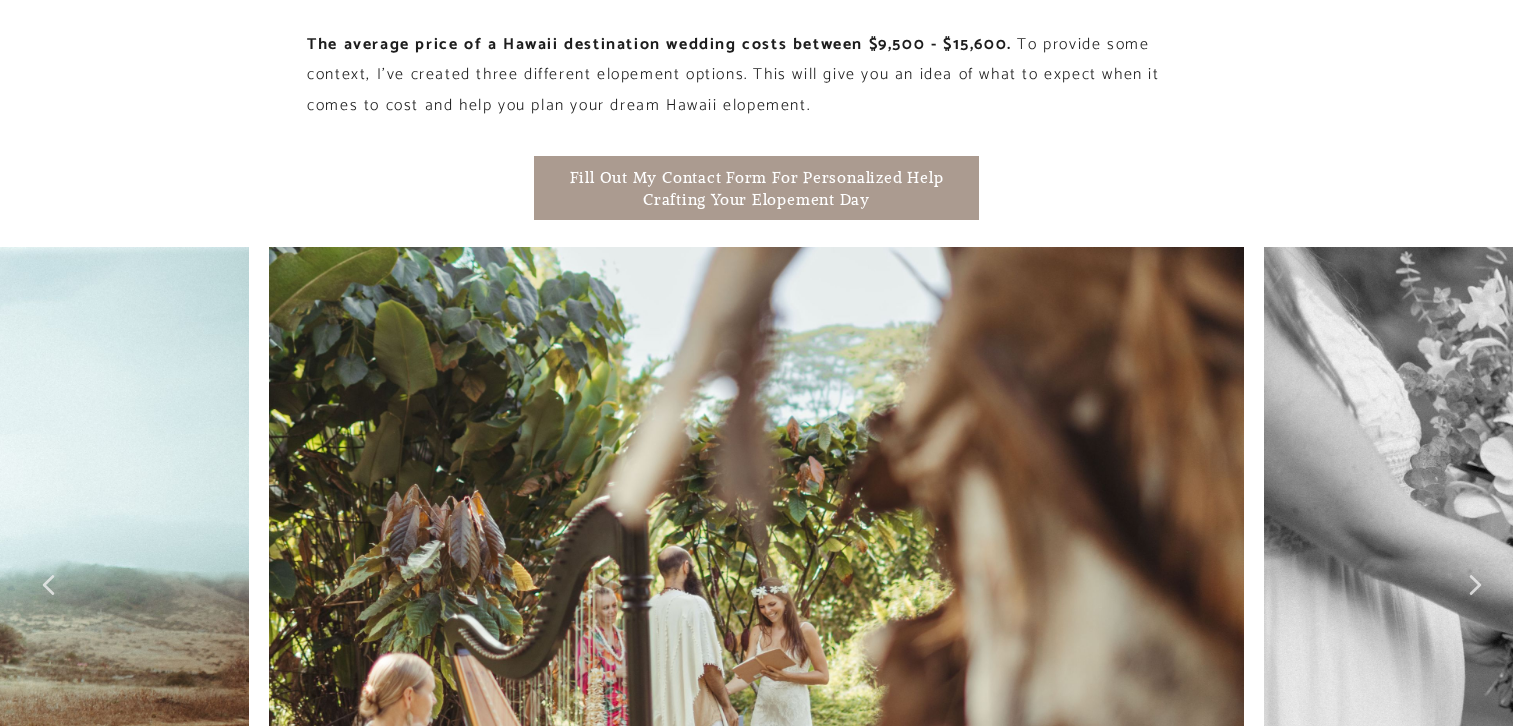 scroll, scrollTop: 2400, scrollLeft: 0, axis: vertical 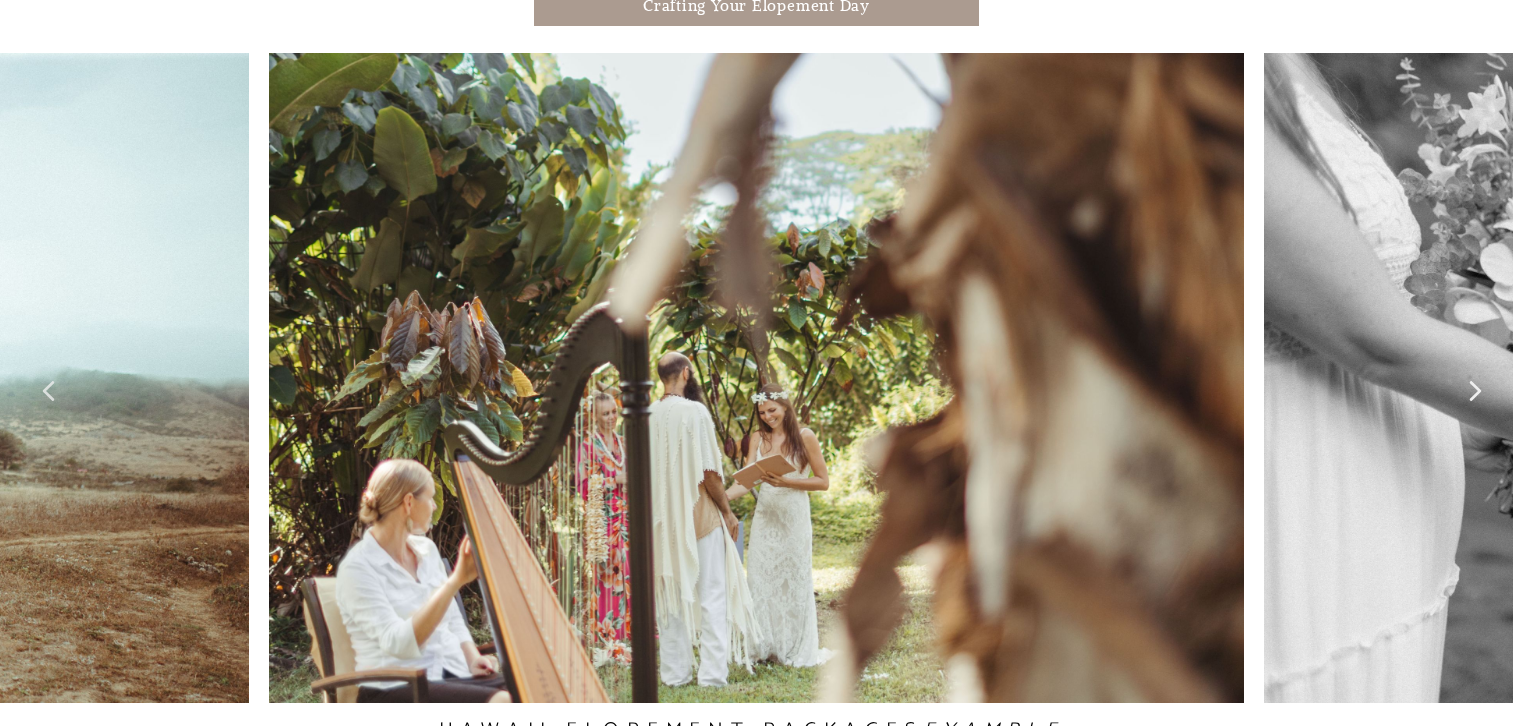 click at bounding box center [1475, 391] 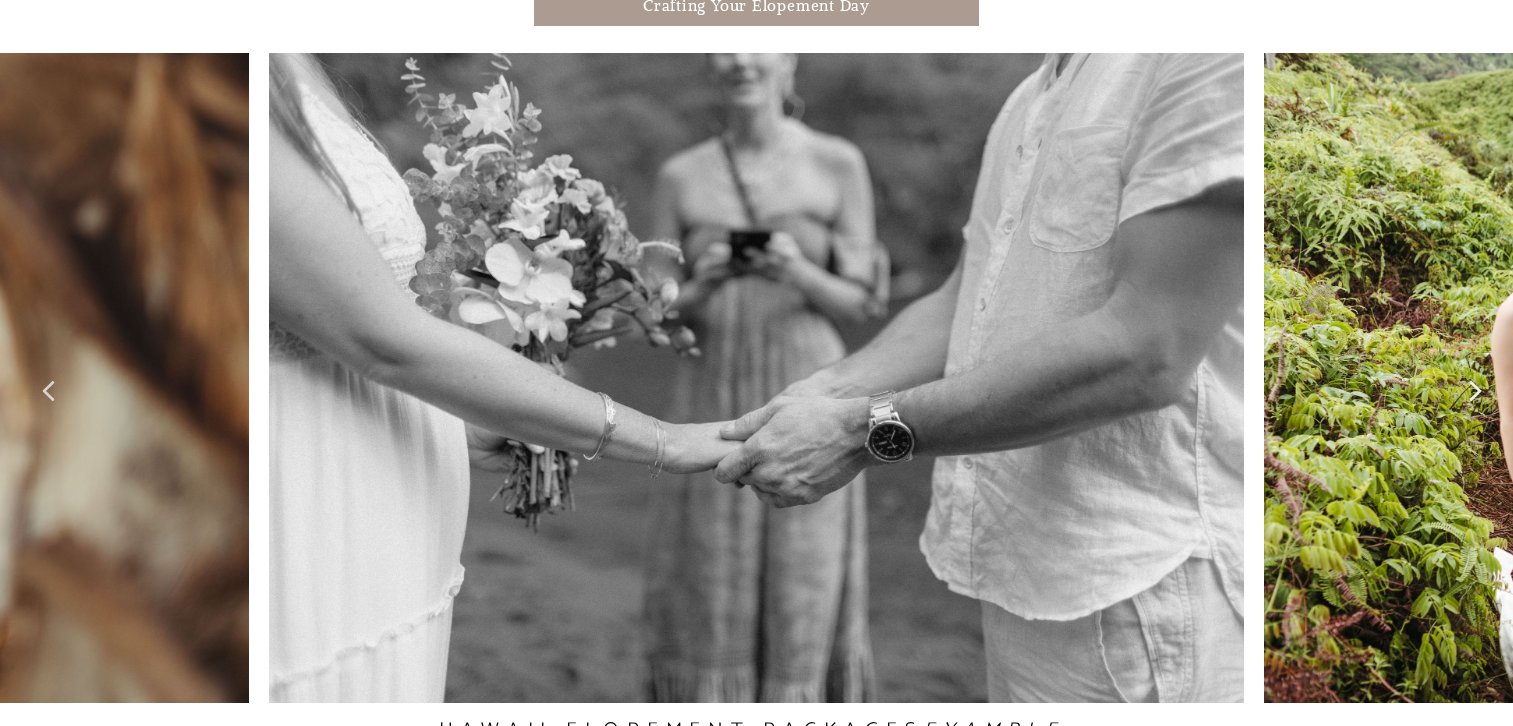 click at bounding box center (1475, 391) 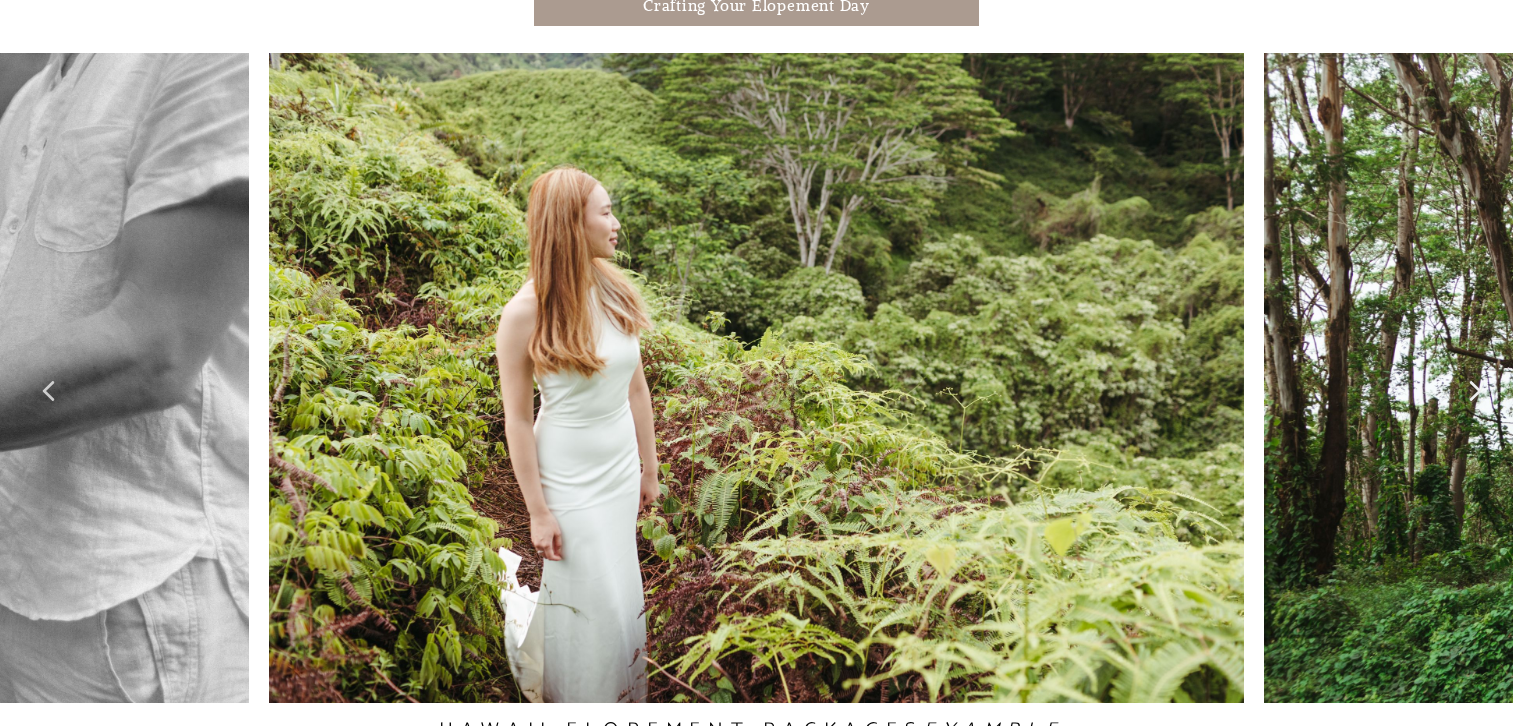 click at bounding box center [1475, 391] 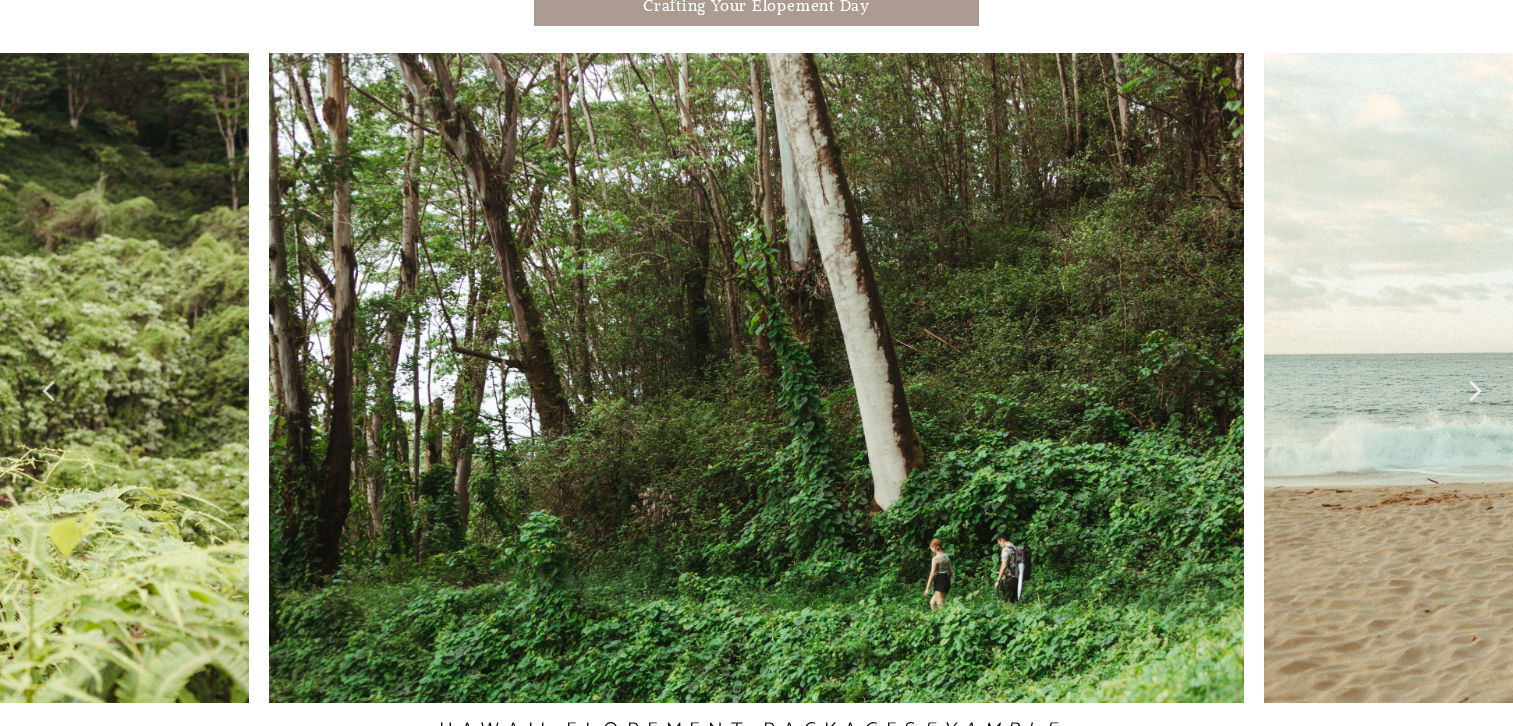 click at bounding box center (1475, 391) 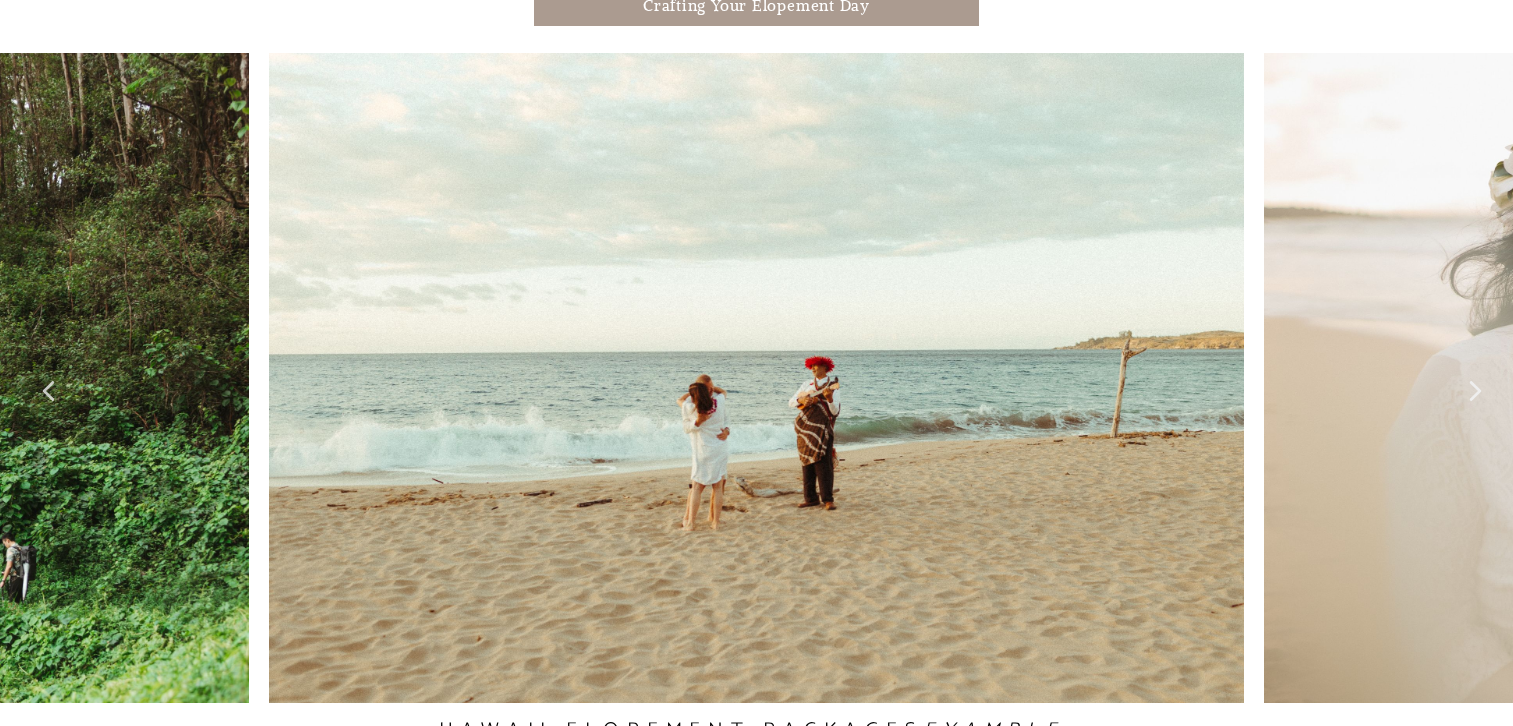 click at bounding box center [1475, 391] 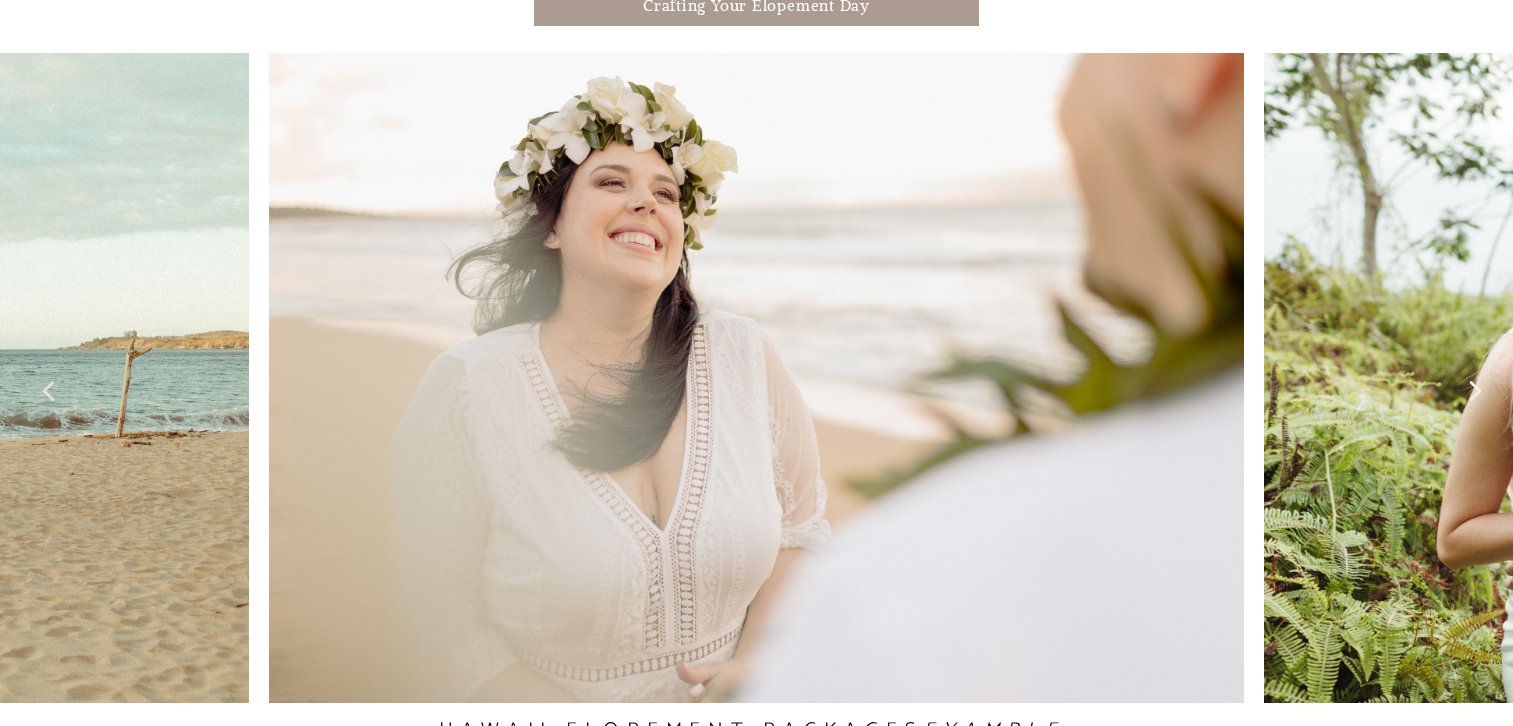 click at bounding box center (1475, 391) 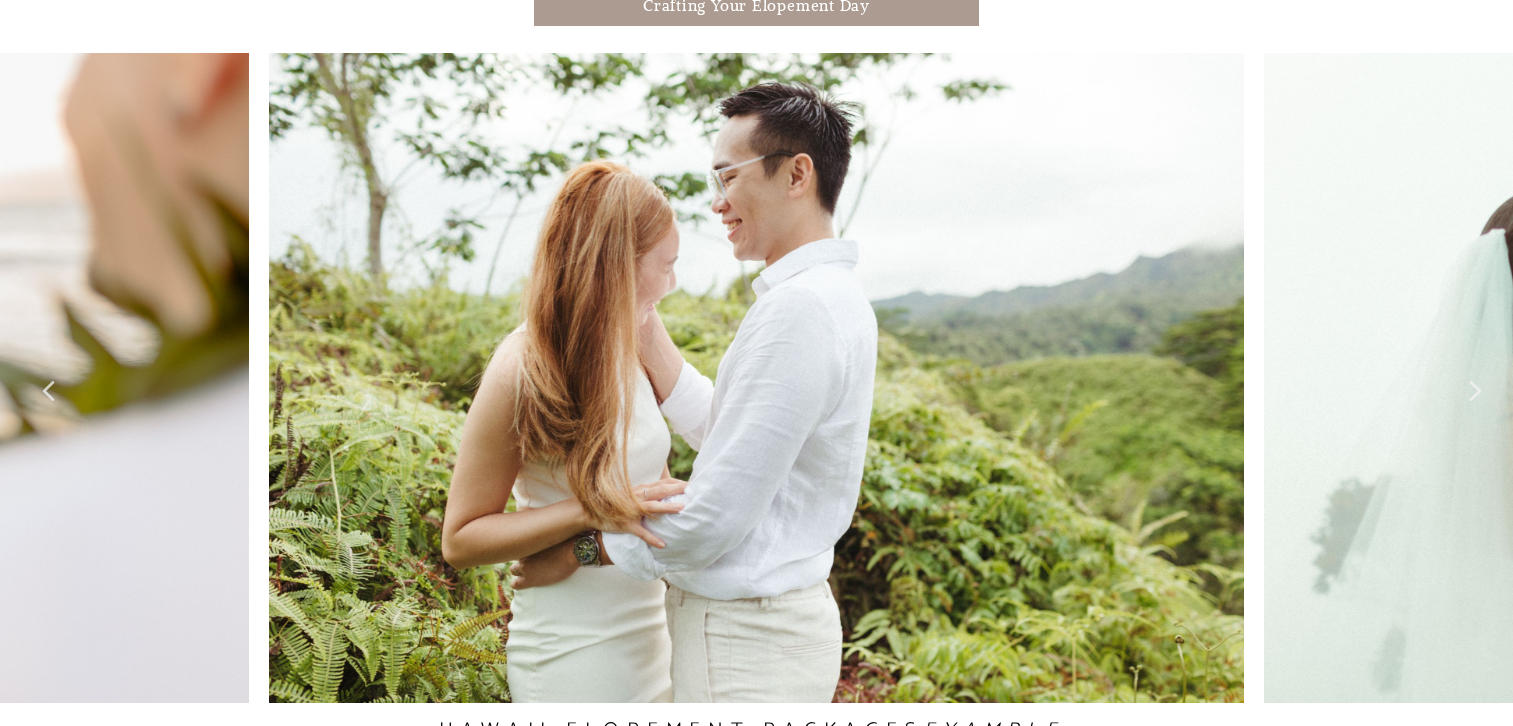 click at bounding box center [1475, 391] 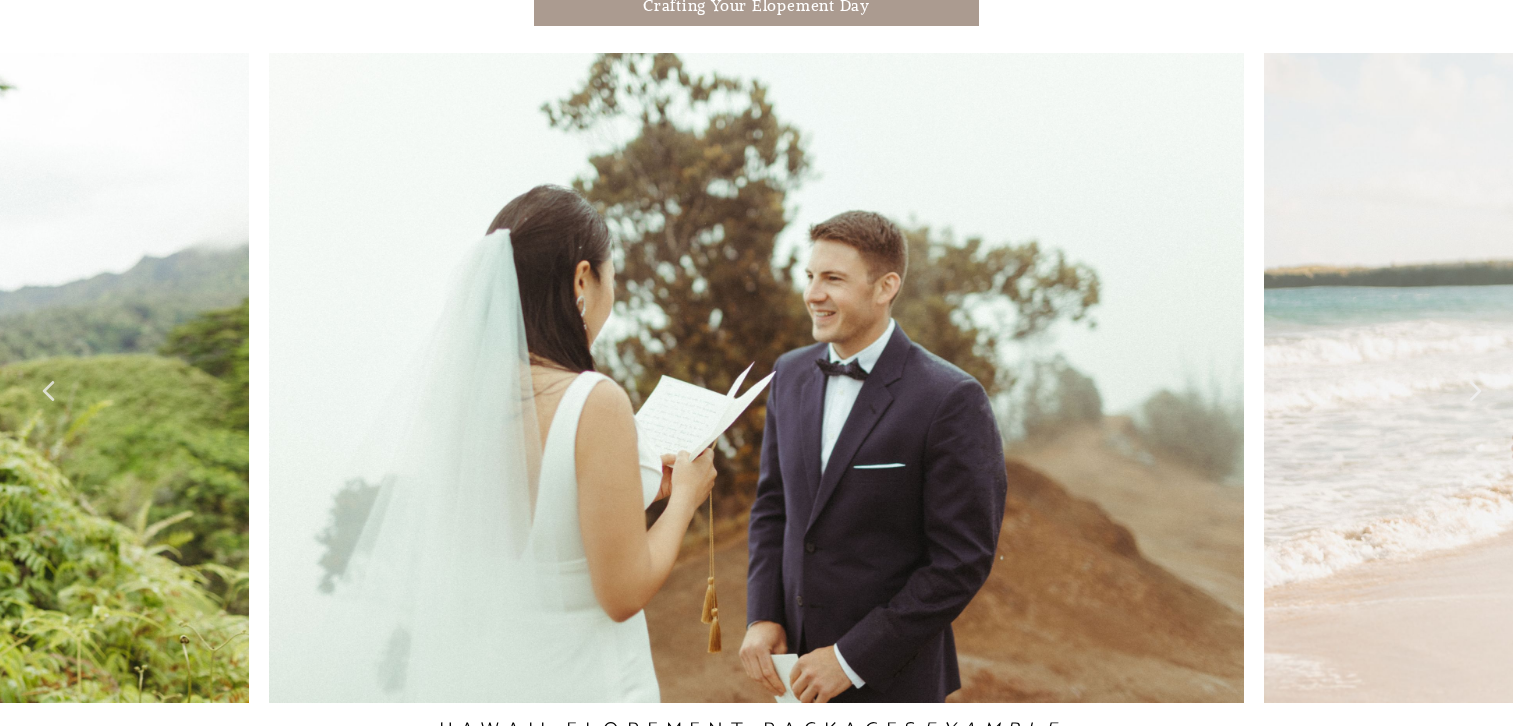 click at bounding box center [1475, 391] 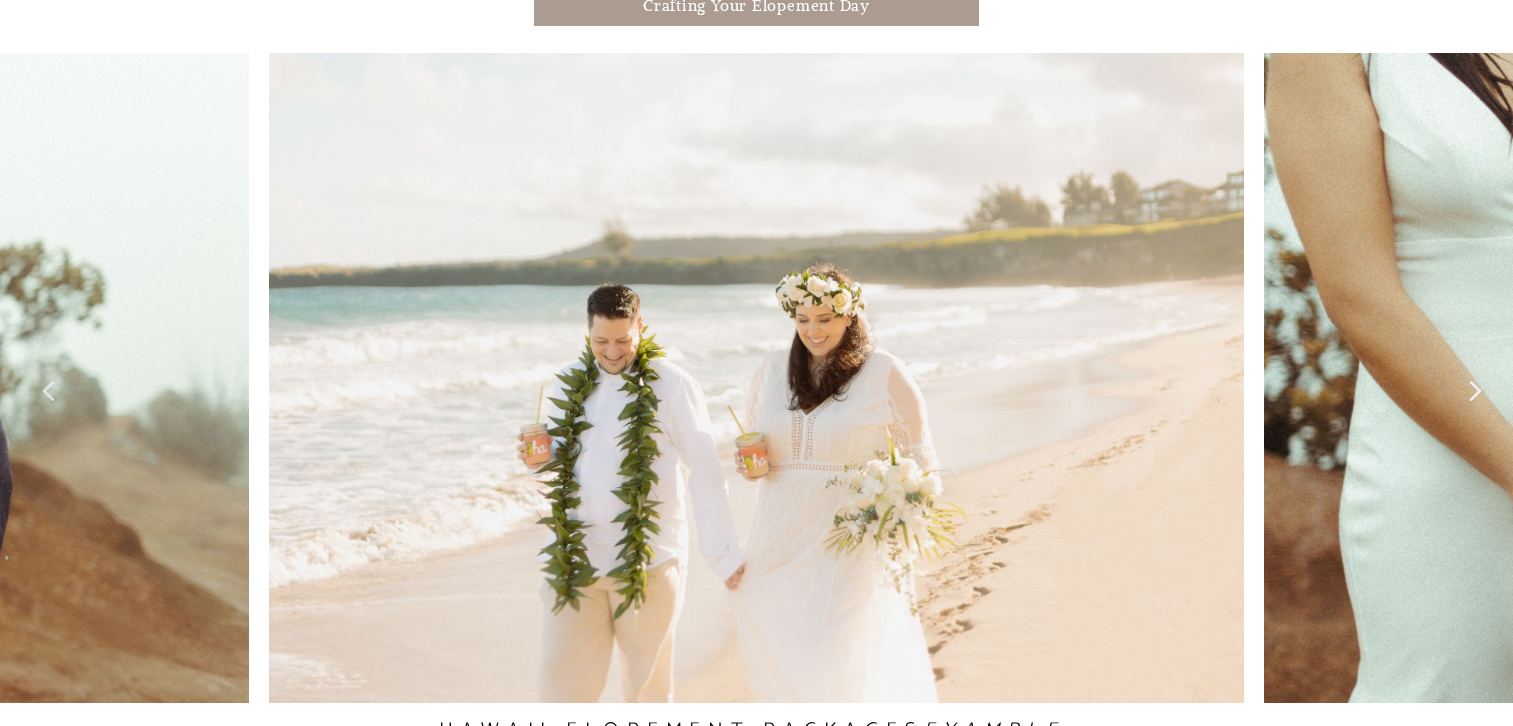 click at bounding box center [1475, 391] 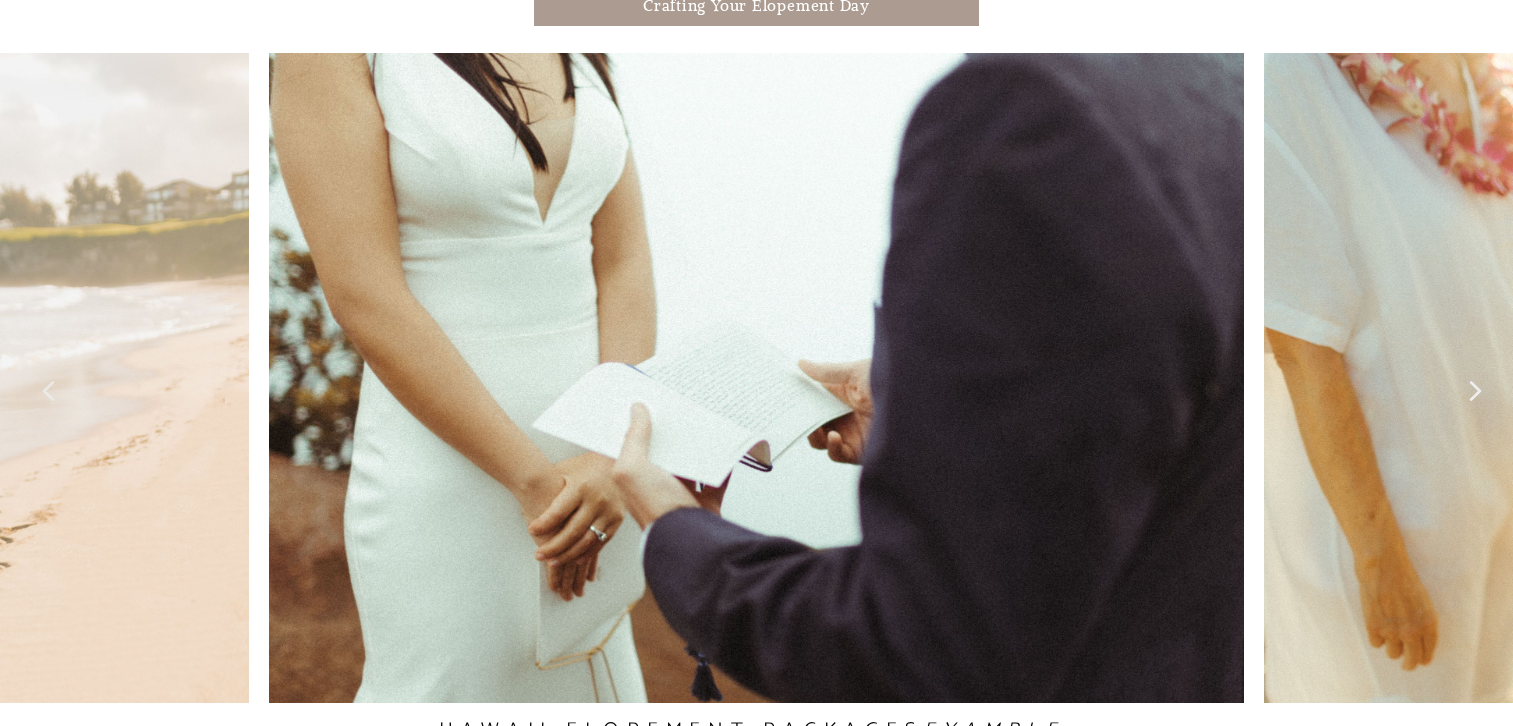 click at bounding box center [1475, 391] 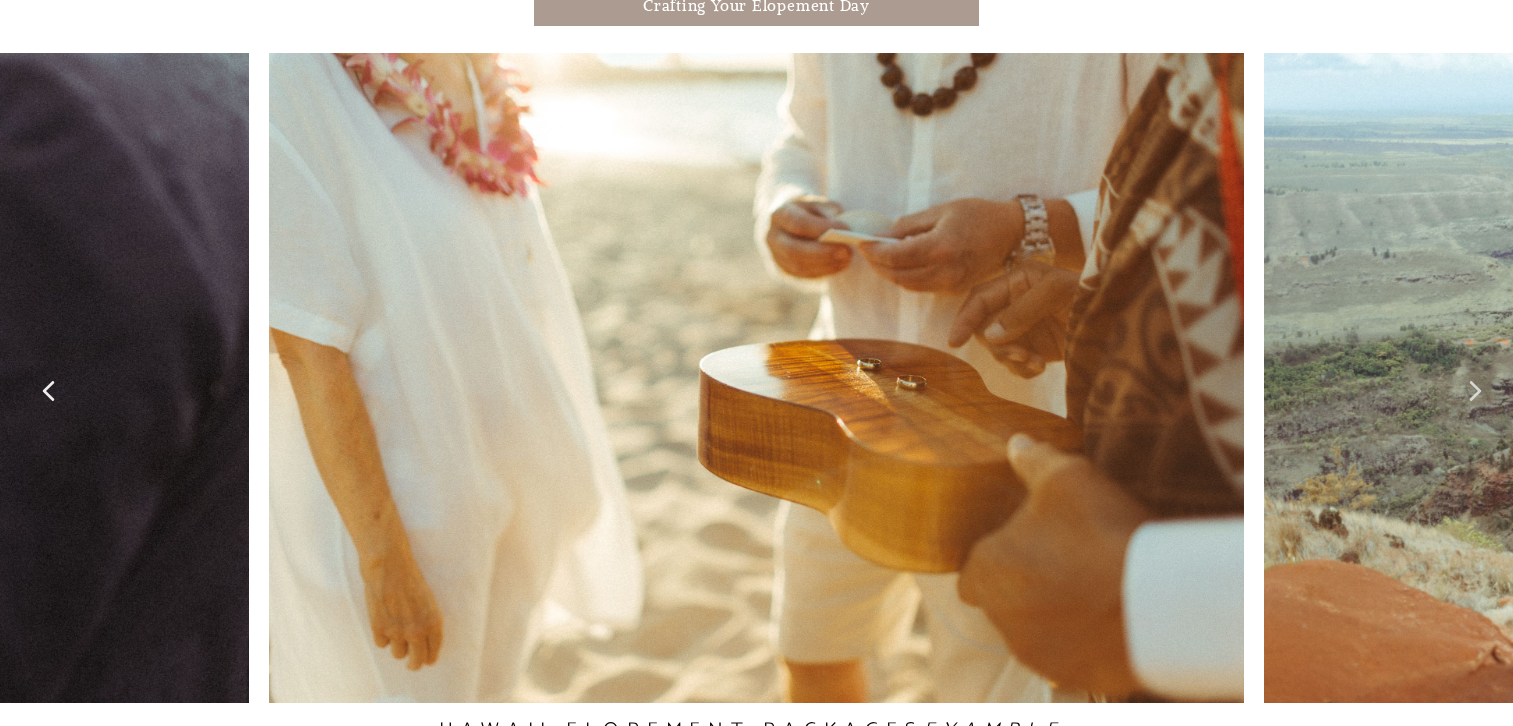 click at bounding box center (50, 378) 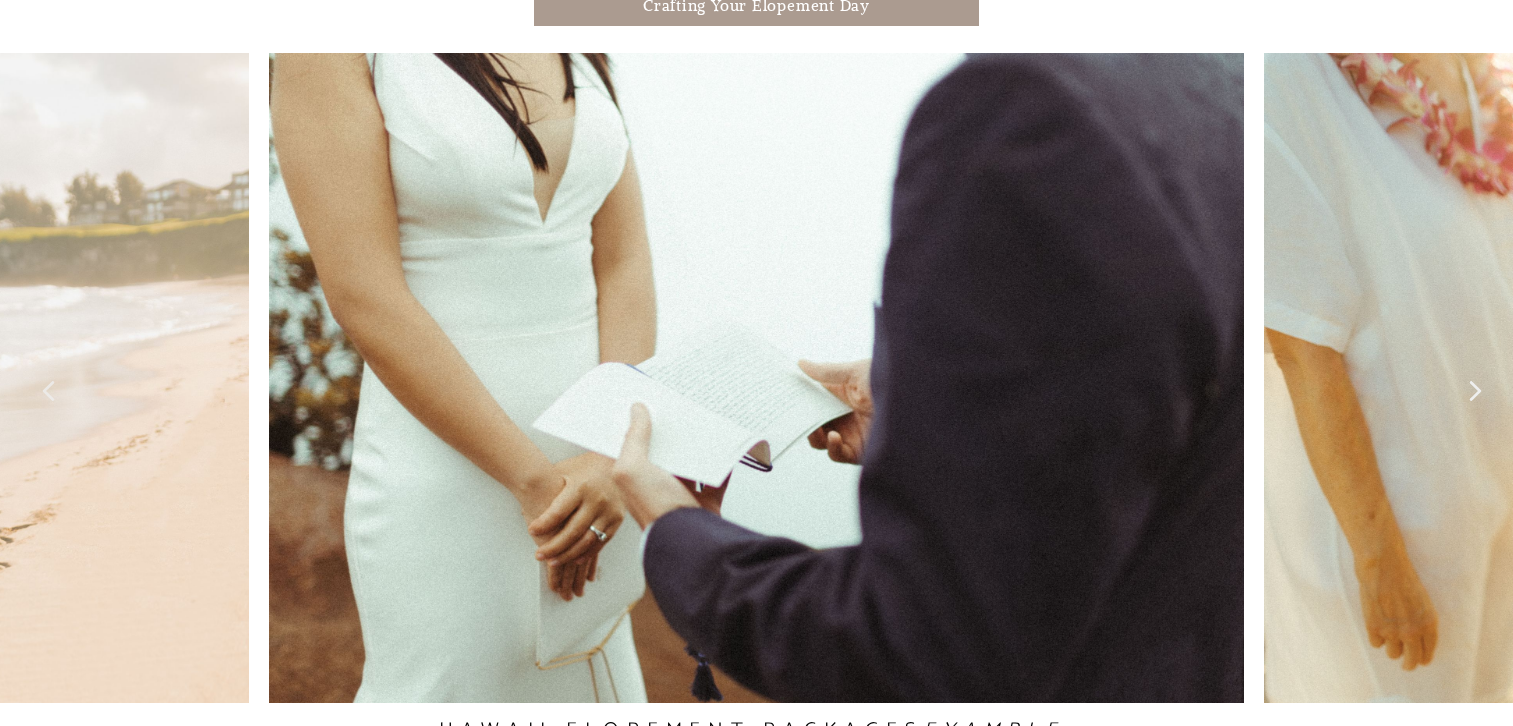 click at bounding box center (1475, 391) 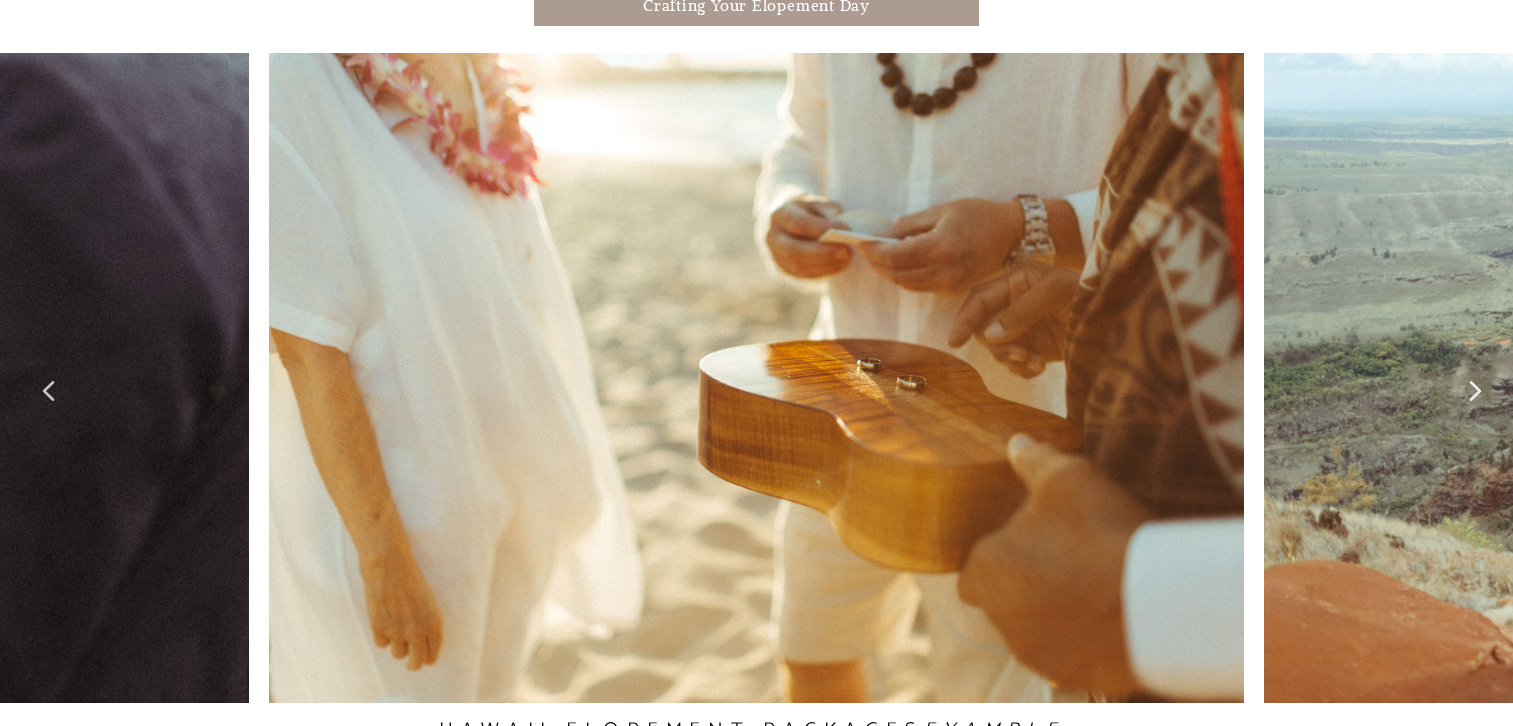 click at bounding box center [1475, 391] 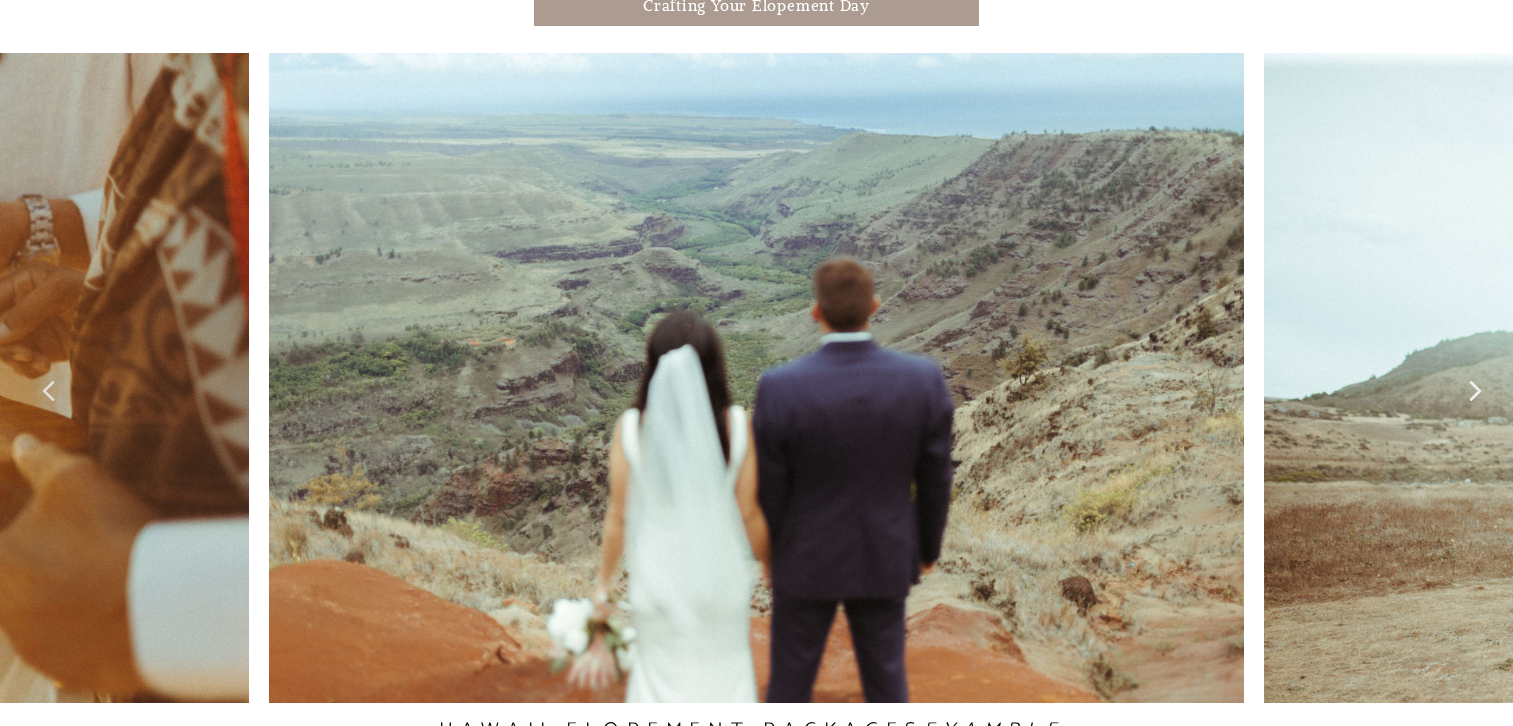 click at bounding box center [1475, 391] 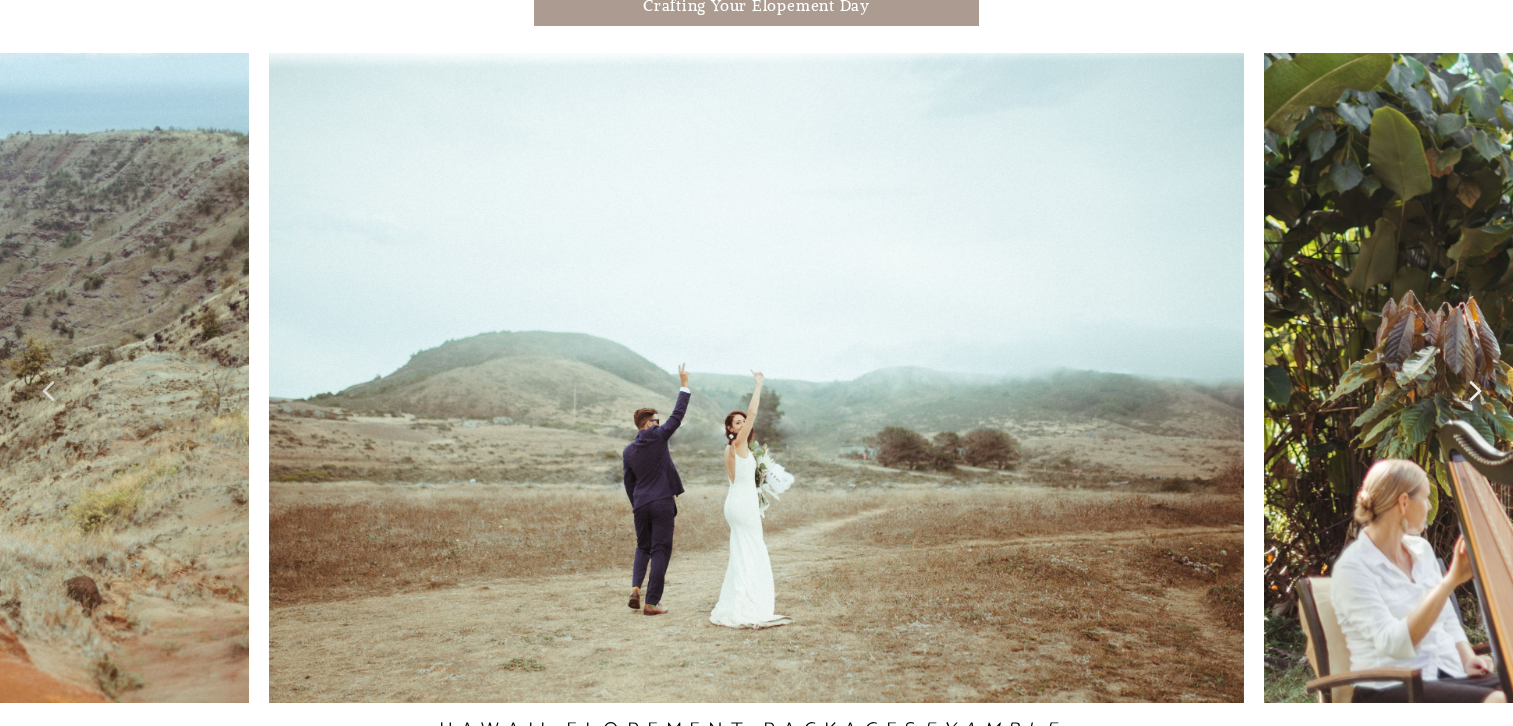 click at bounding box center (1475, 391) 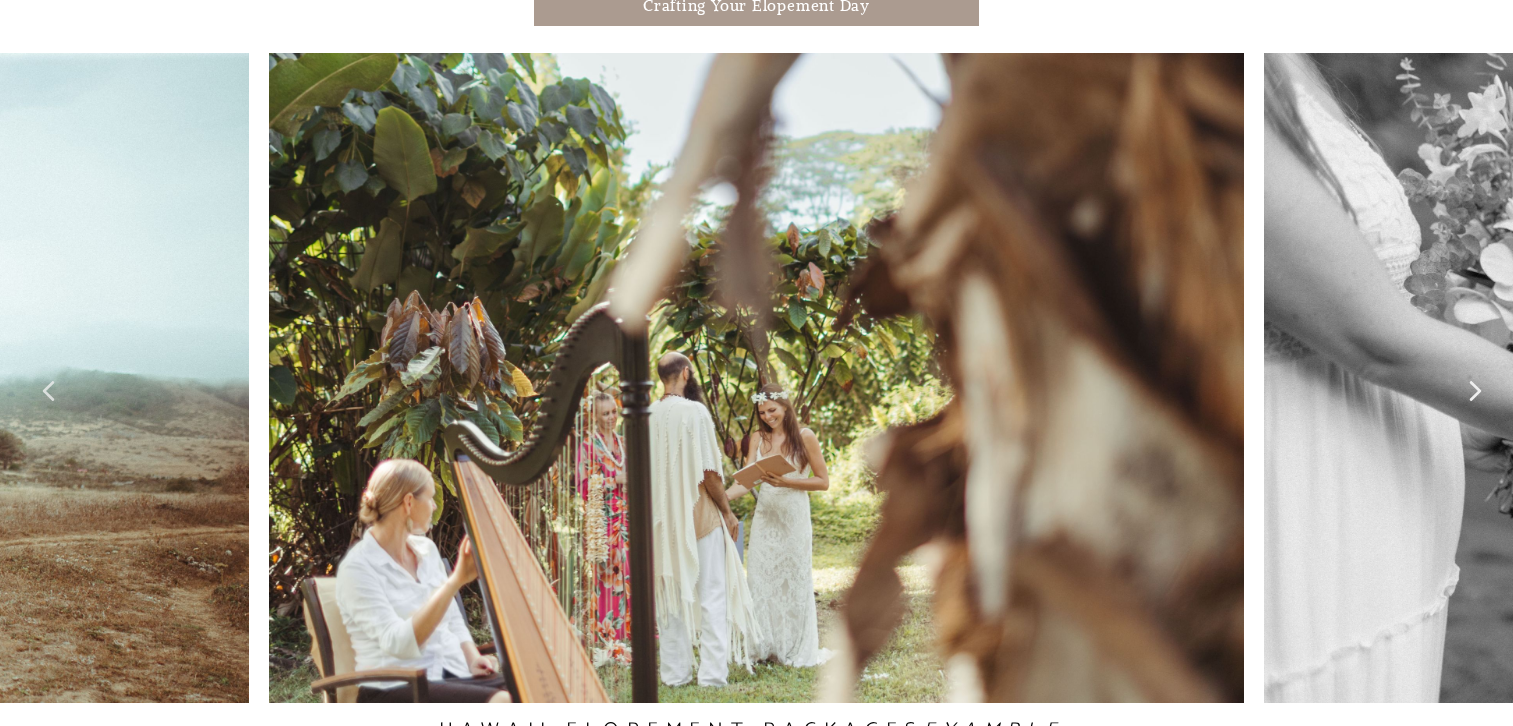 click at bounding box center [1475, 391] 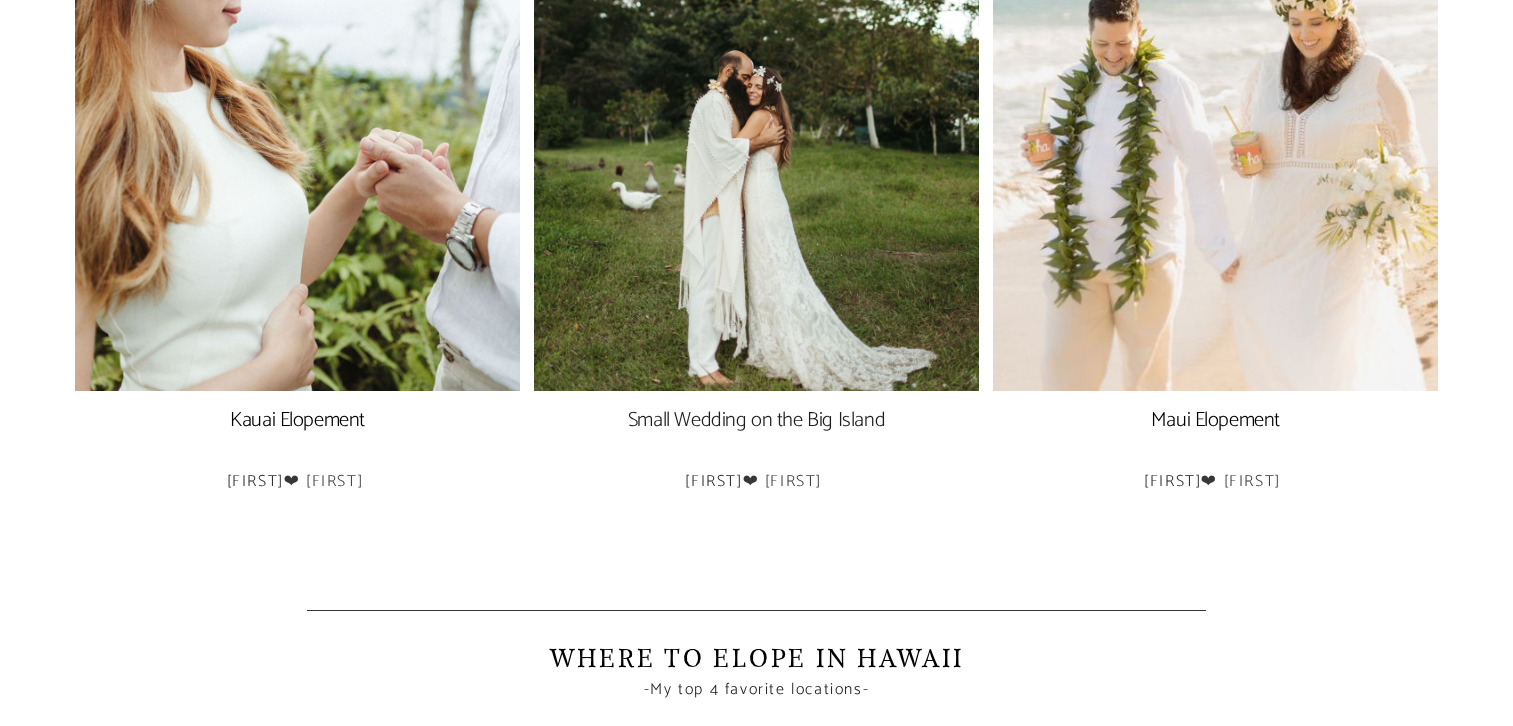scroll, scrollTop: 10015, scrollLeft: 0, axis: vertical 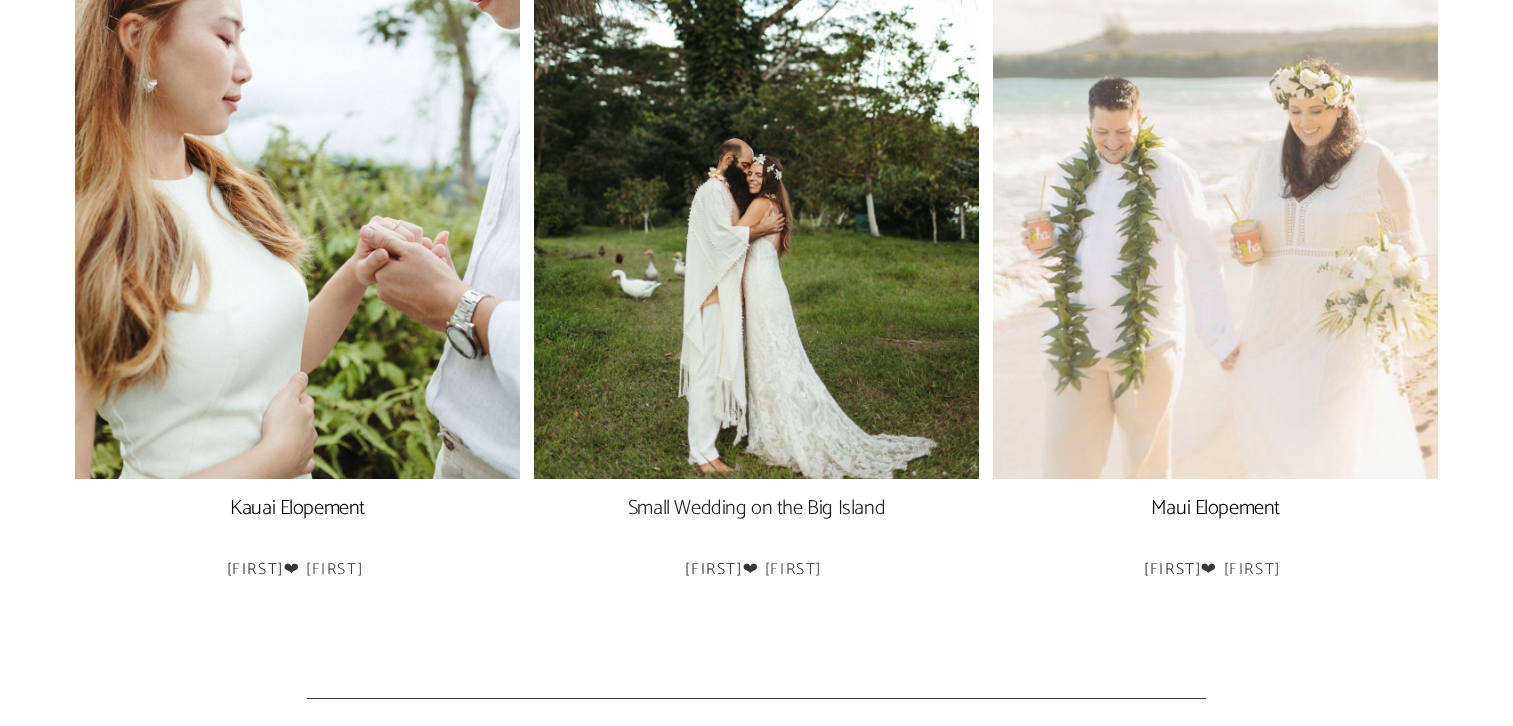 click at bounding box center (1215, 167) 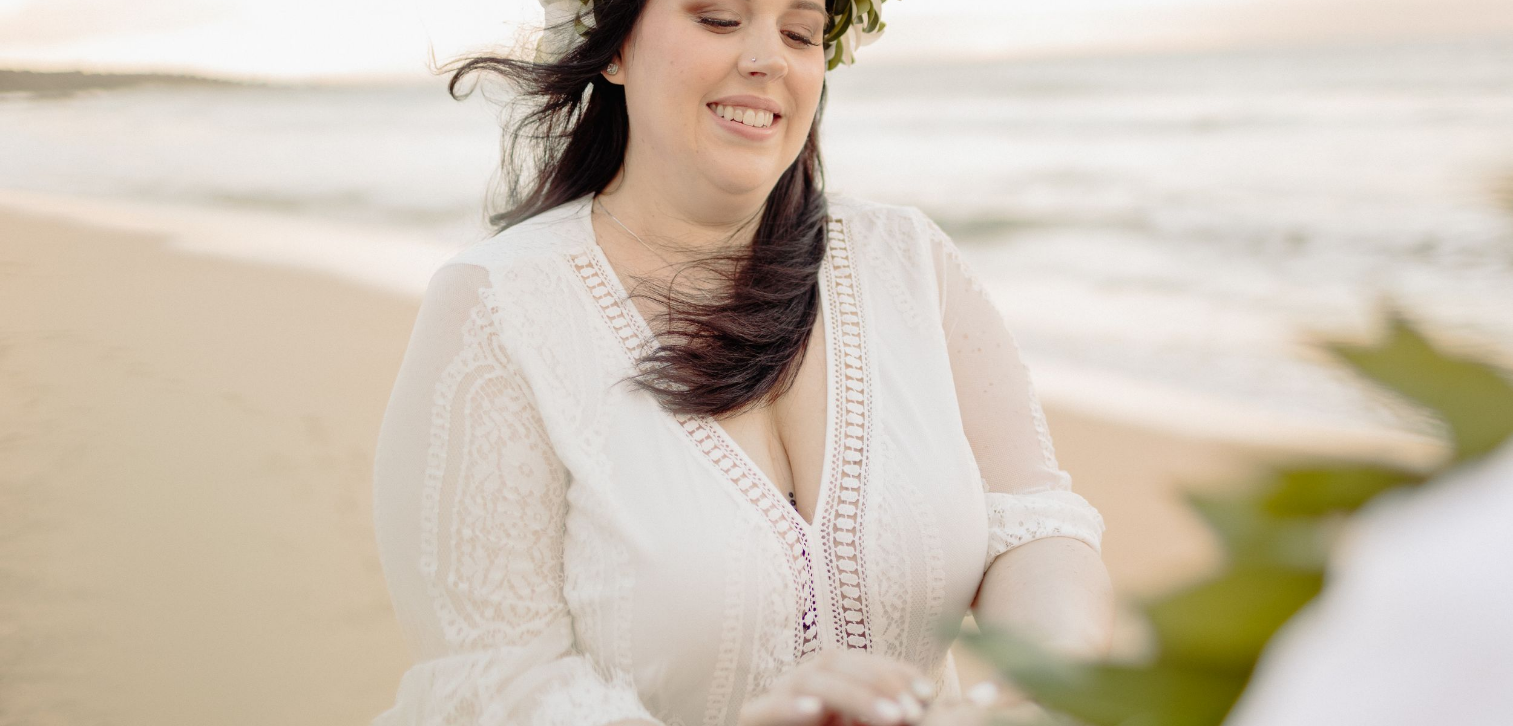 scroll, scrollTop: 15900, scrollLeft: 0, axis: vertical 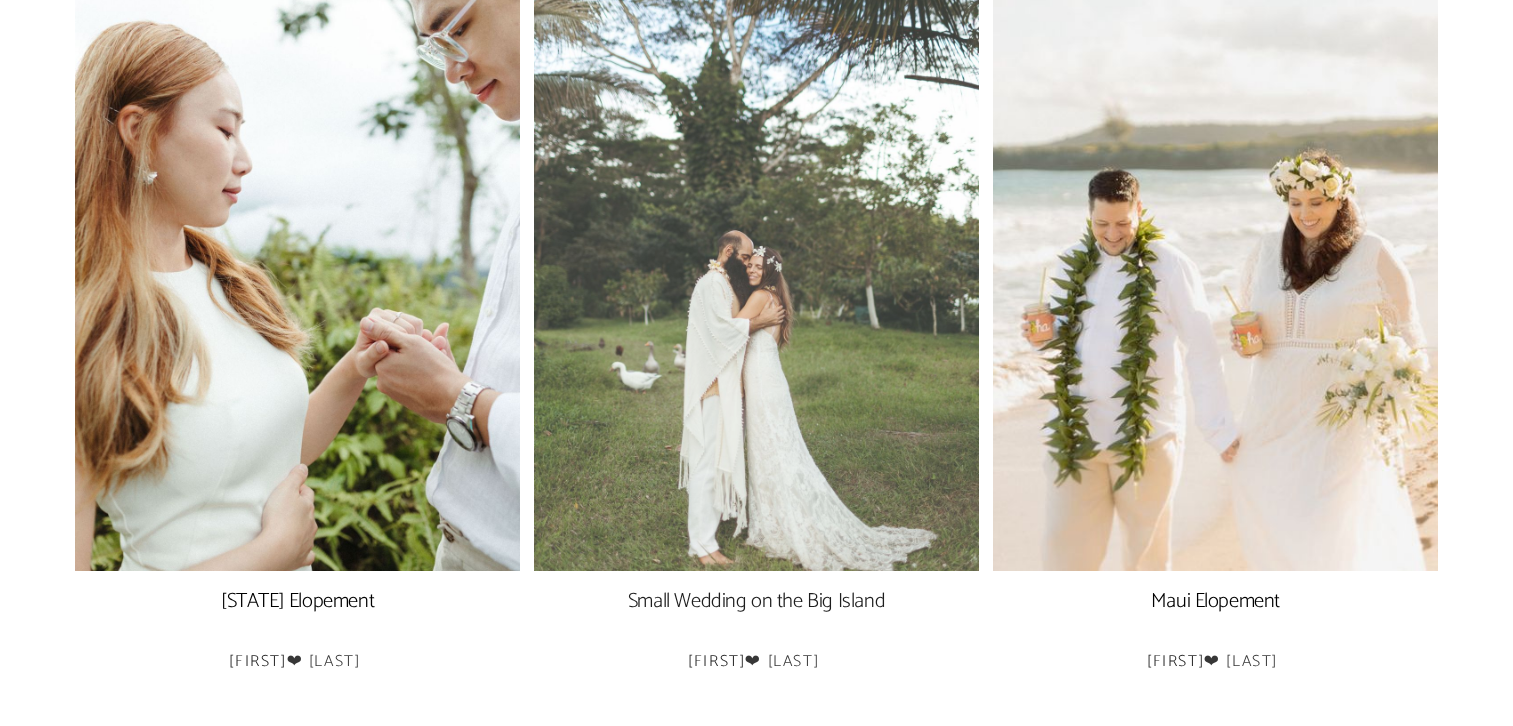 click at bounding box center (756, 259) 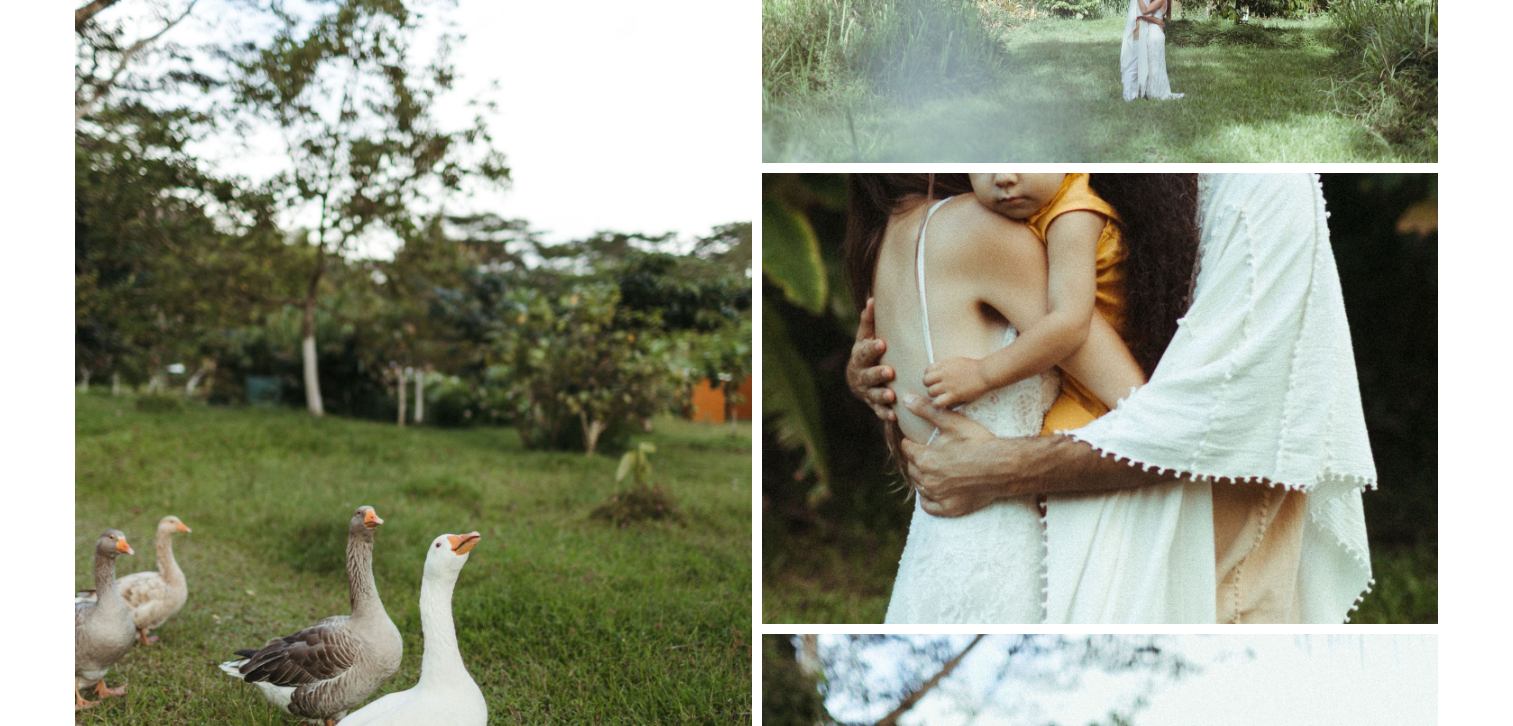 scroll, scrollTop: 10298, scrollLeft: 0, axis: vertical 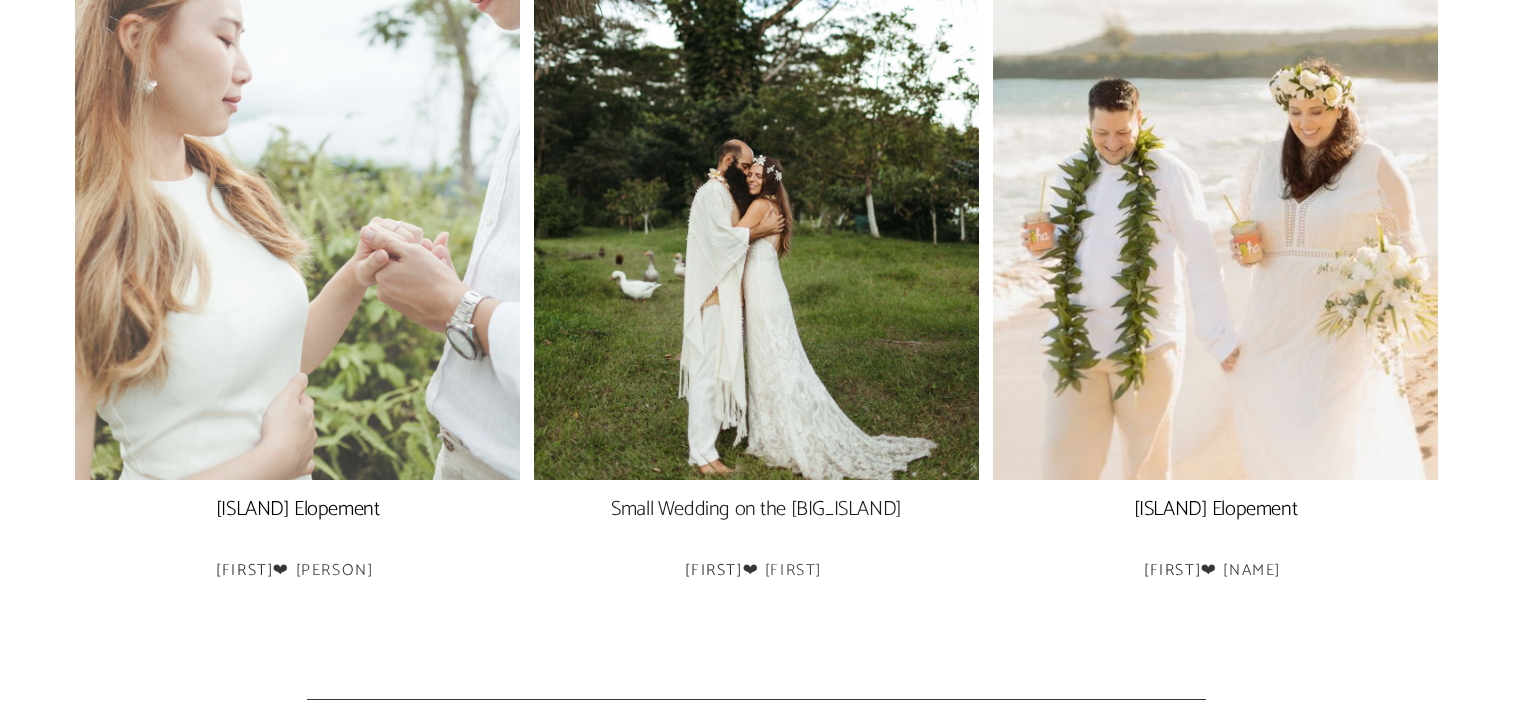 click at bounding box center (297, 168) 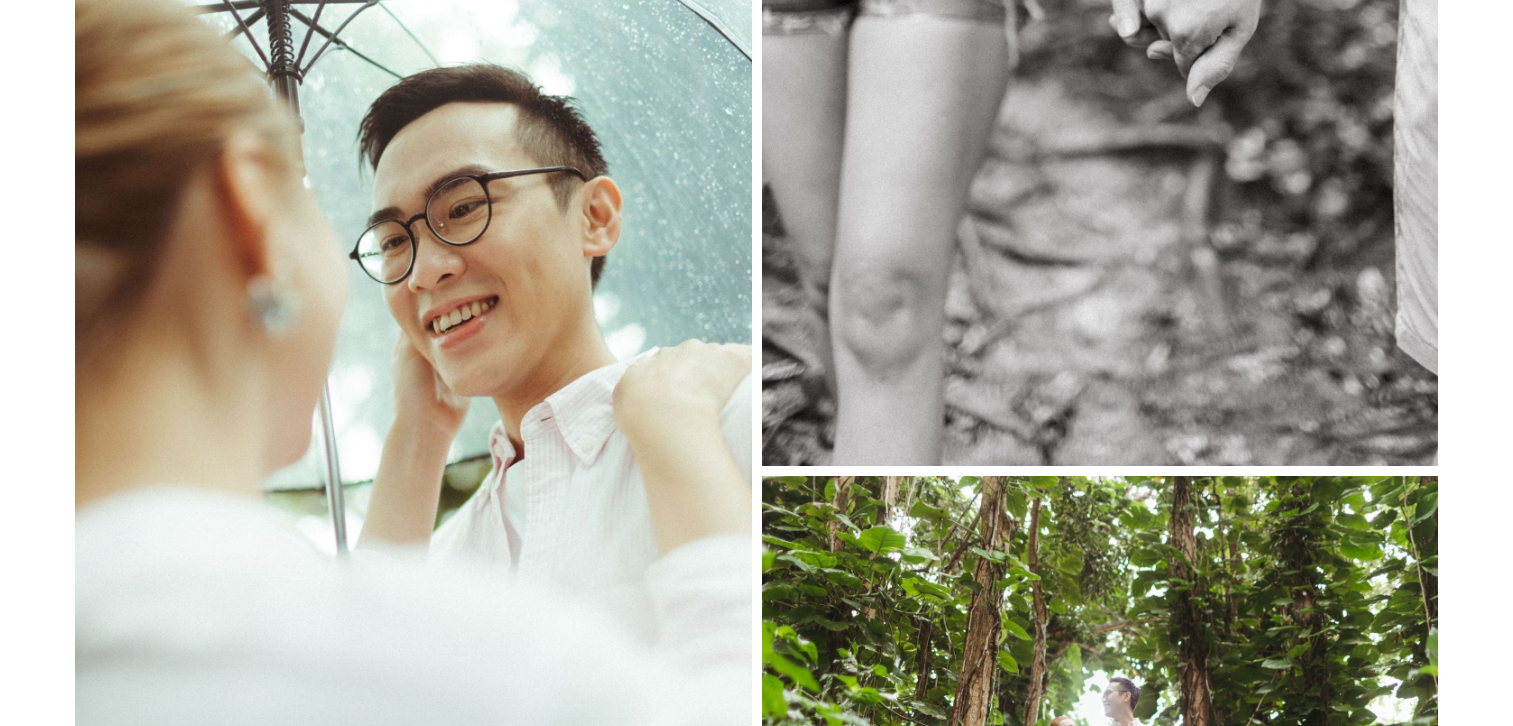 scroll, scrollTop: 7900, scrollLeft: 0, axis: vertical 